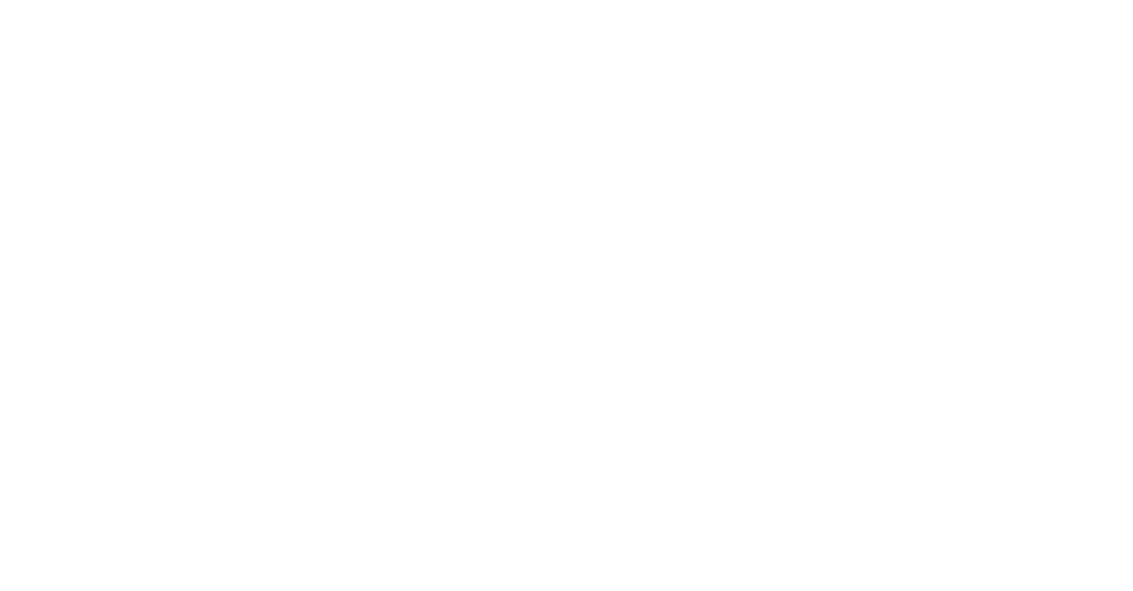 scroll, scrollTop: 0, scrollLeft: 0, axis: both 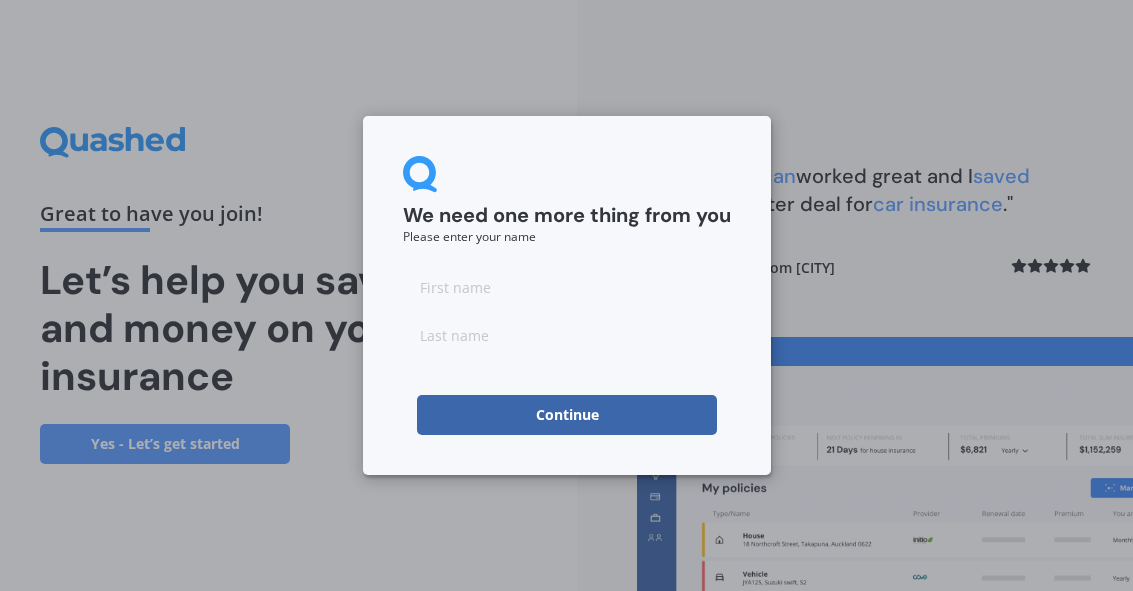 click at bounding box center [567, 287] 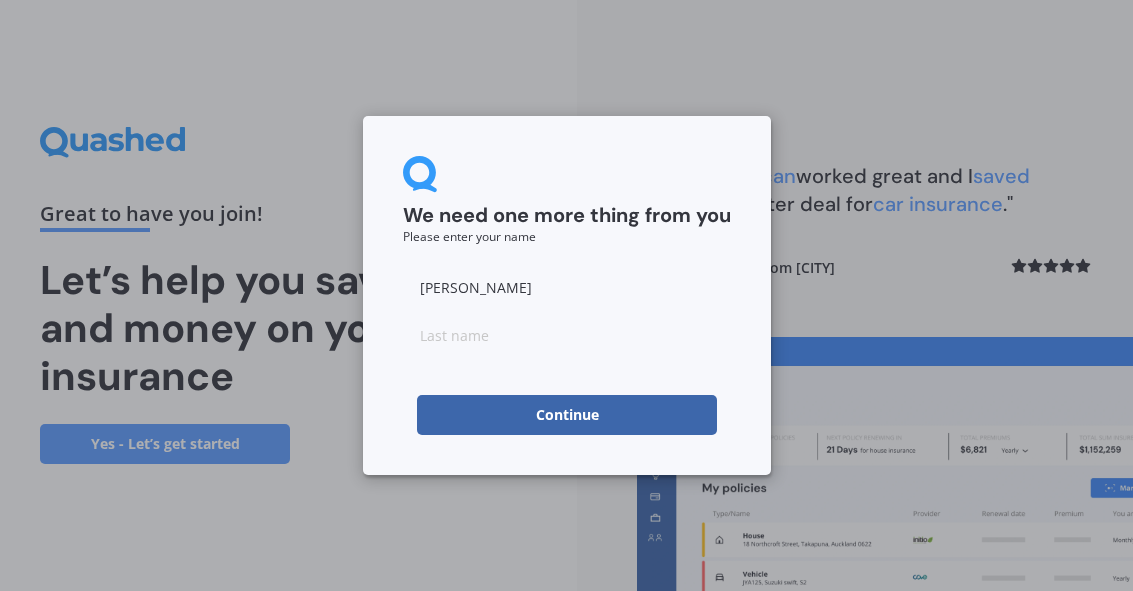 type on "[PERSON_NAME]" 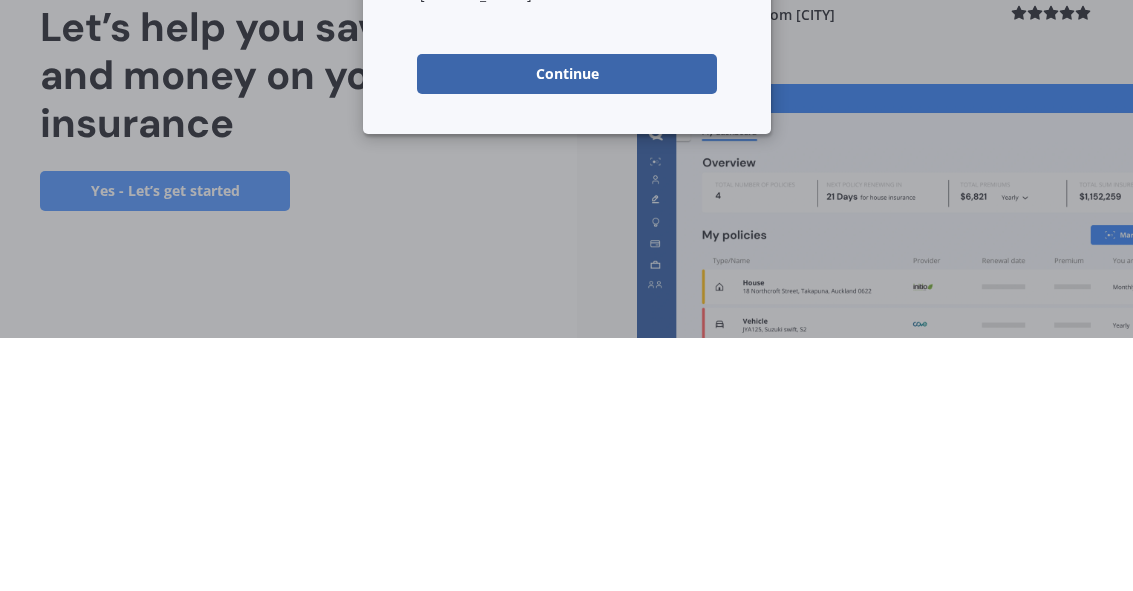 type on "[PERSON_NAME]" 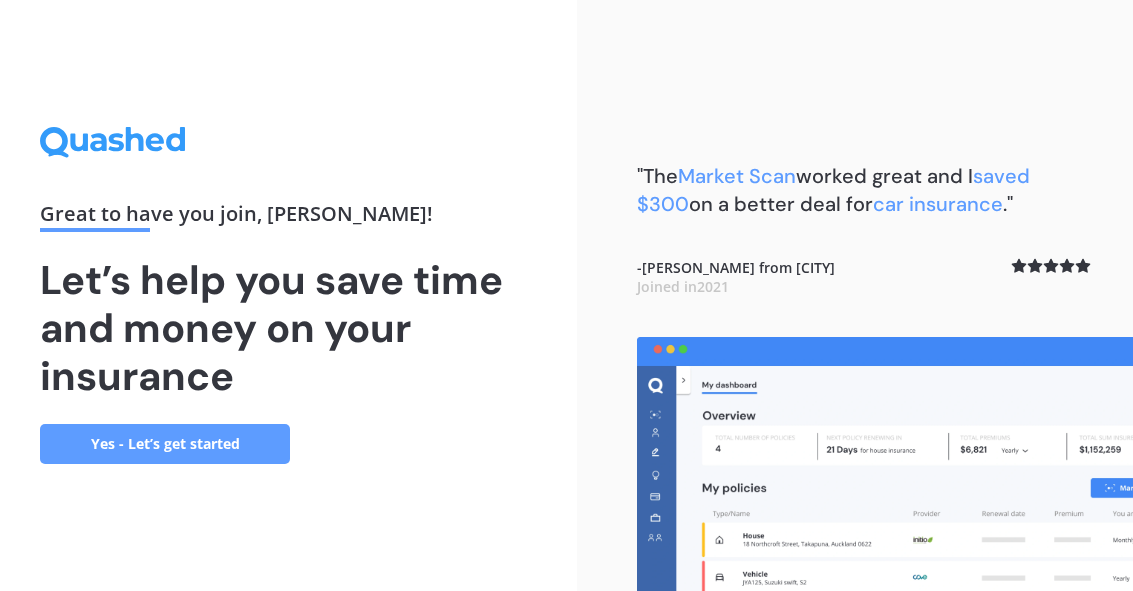 click on "Yes - Let’s get started" at bounding box center [165, 444] 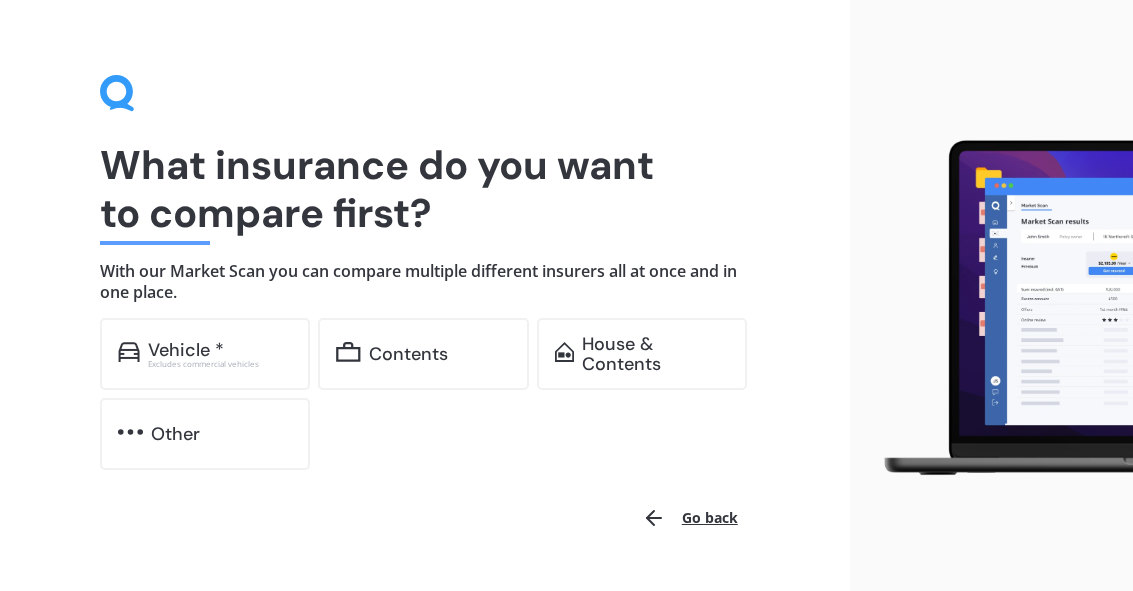 click on "Contents" at bounding box center [440, 354] 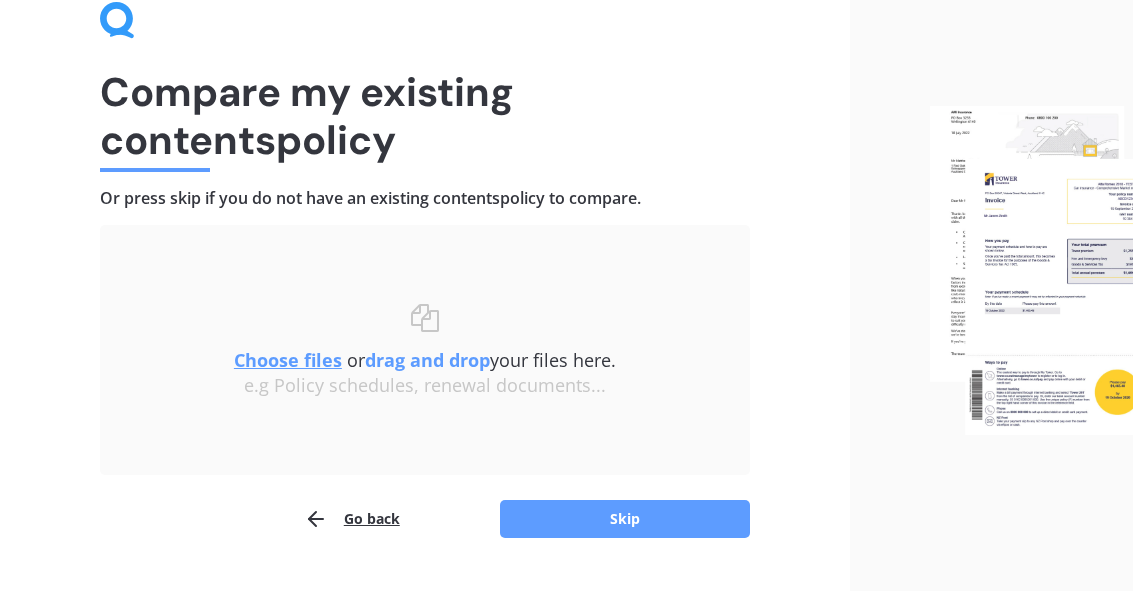 scroll, scrollTop: 145, scrollLeft: 0, axis: vertical 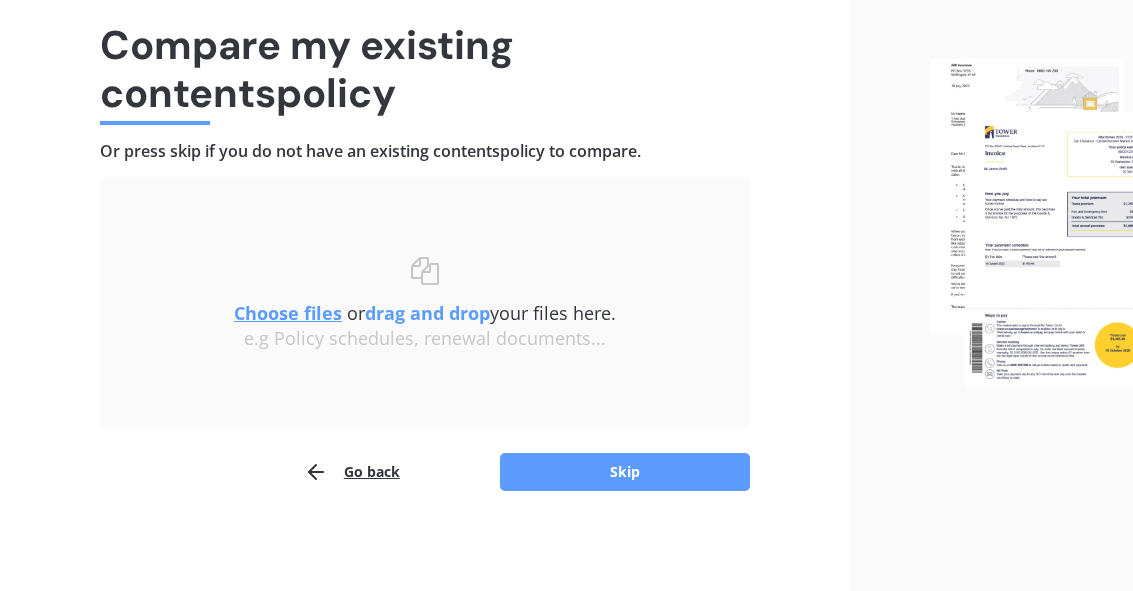 click on "Choose files   or  drag and drop  your files here. Choose files or photos e.g Policy schedules, renewal documents..." at bounding box center (425, 303) 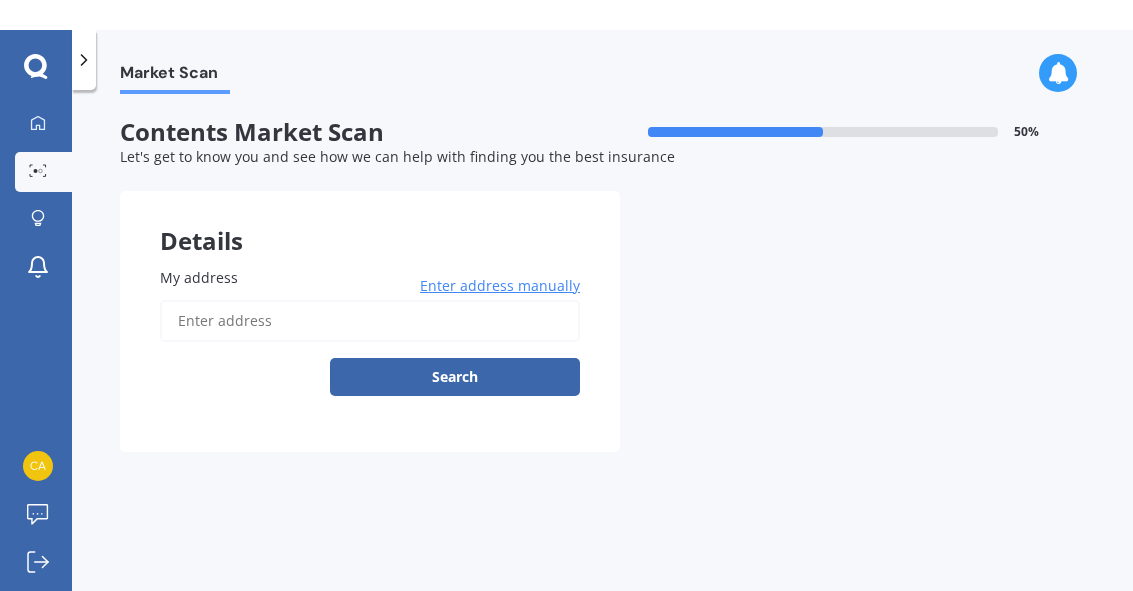 scroll, scrollTop: 25, scrollLeft: 0, axis: vertical 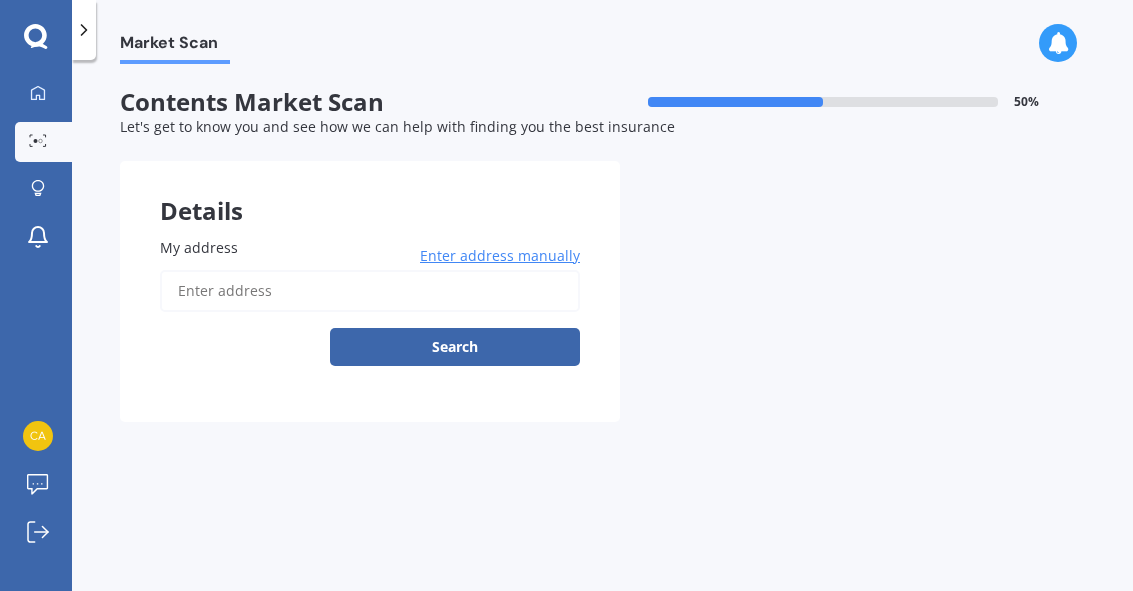 click on "My address" at bounding box center (370, 291) 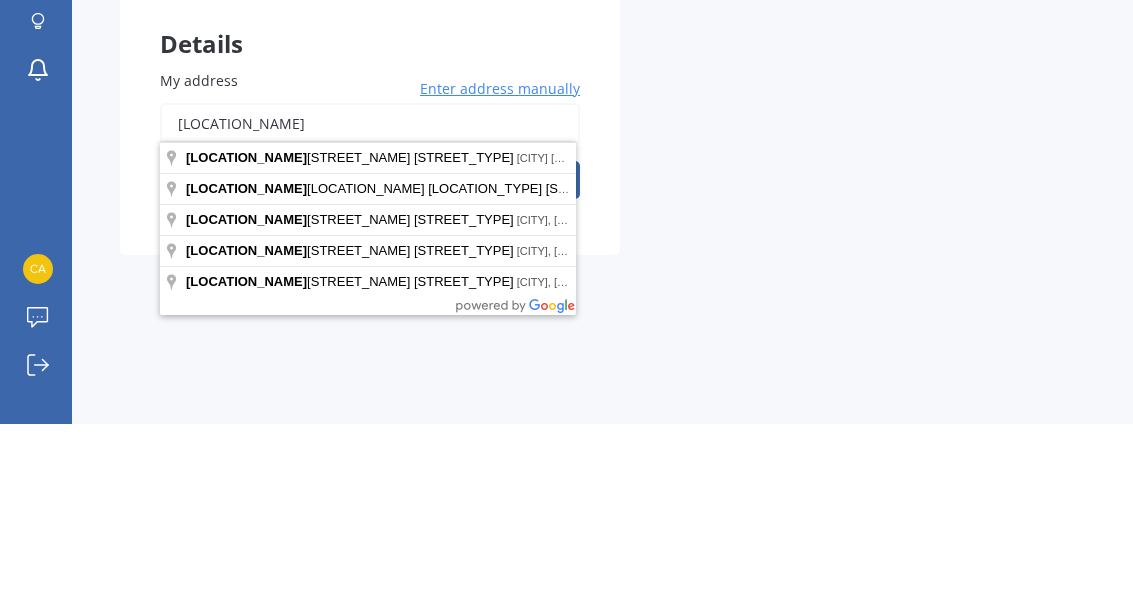 type on "T" 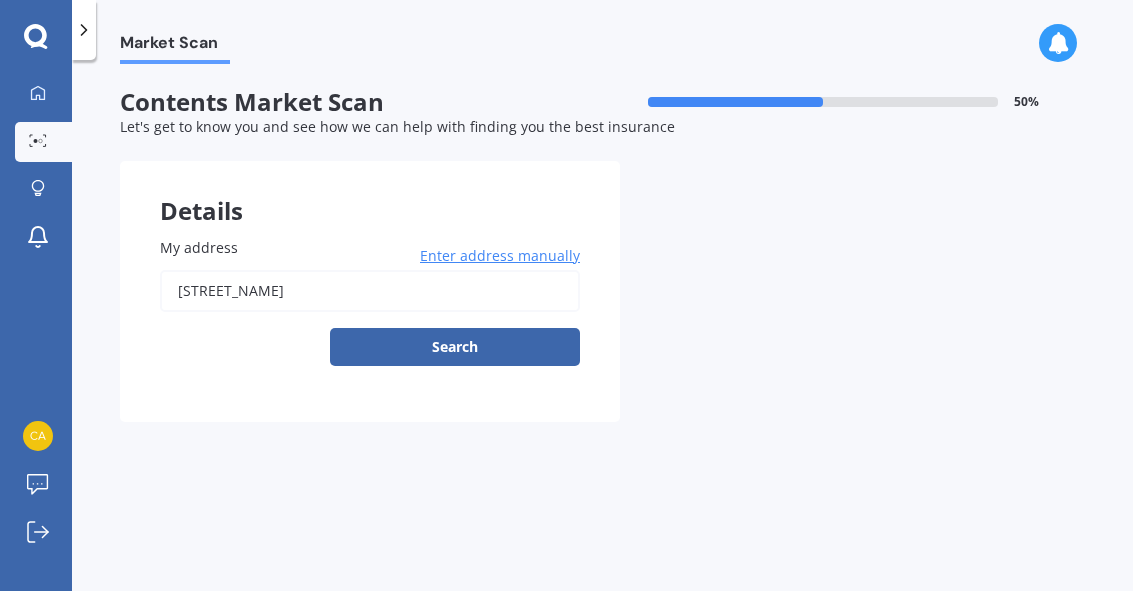 click on "[STREET_NAME]" at bounding box center [370, 291] 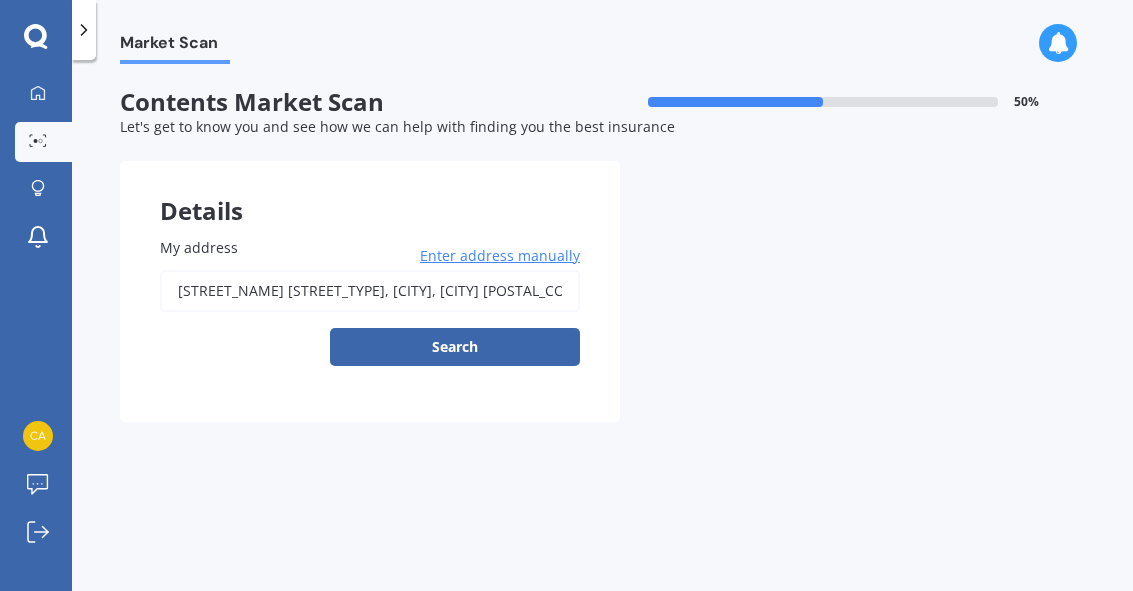 type on "[STREET_NAME] [STREET_TYPE], [CITY], [CITY] [POSTAL_CODE]" 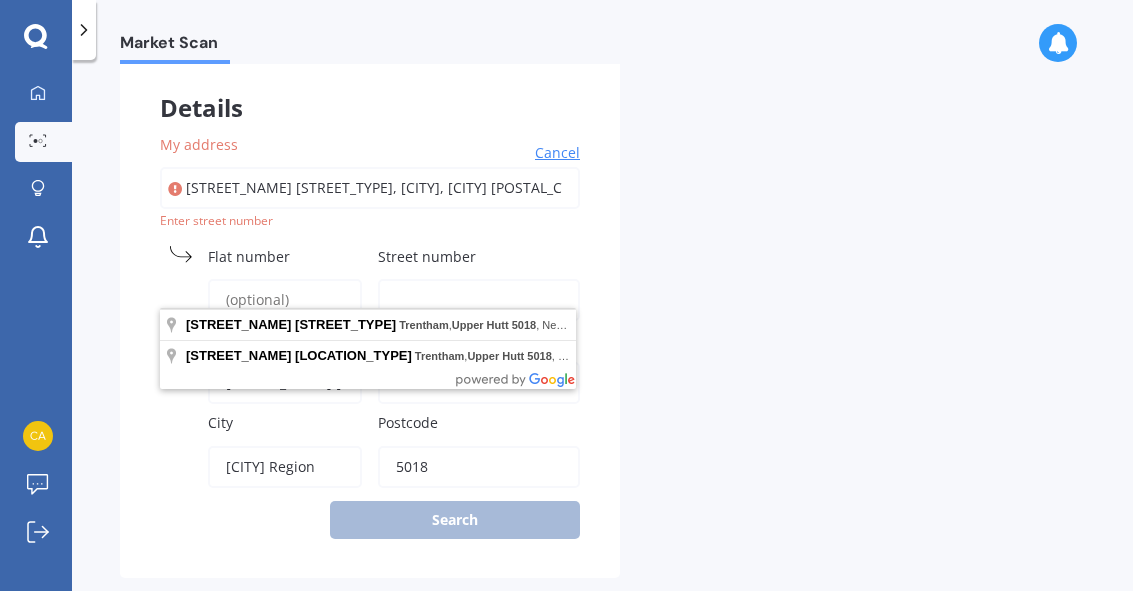 scroll, scrollTop: 102, scrollLeft: 0, axis: vertical 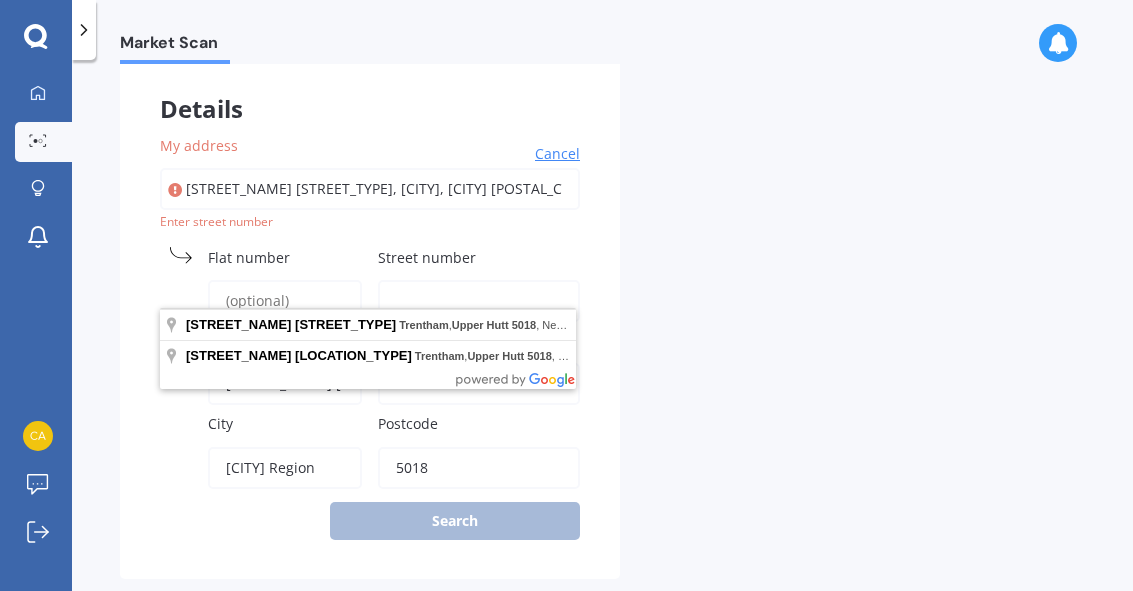 click on "Flat number" at bounding box center (249, 257) 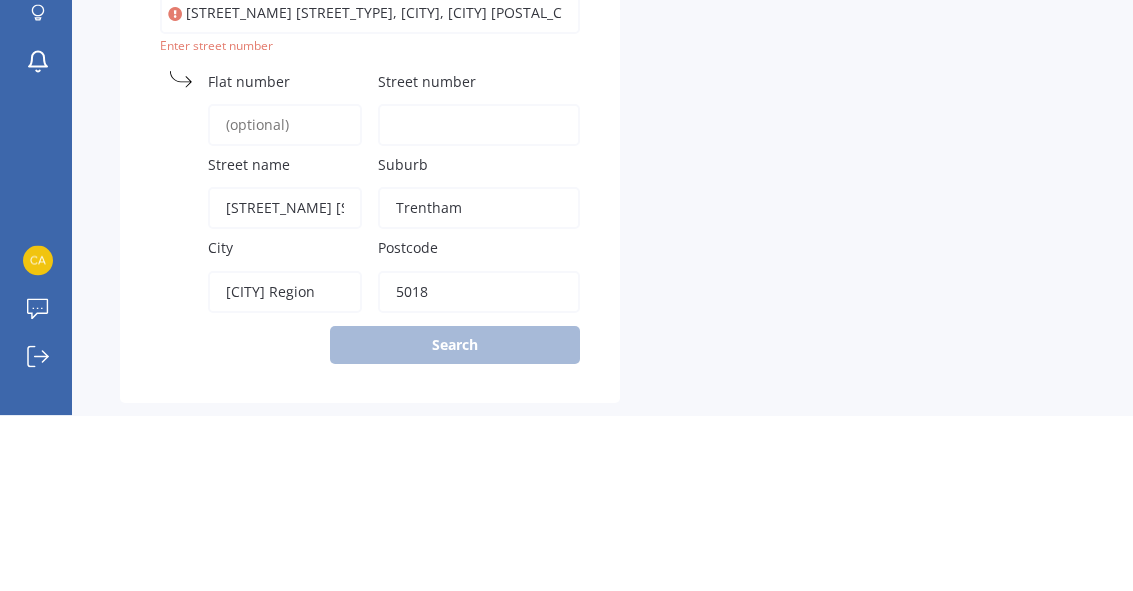 type on "1" 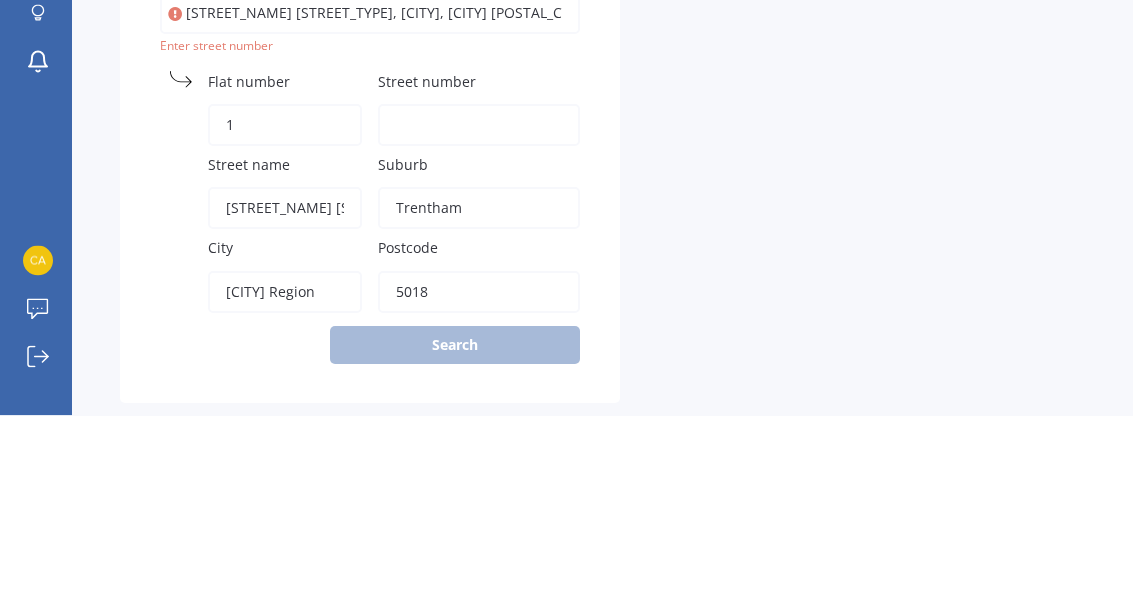 type 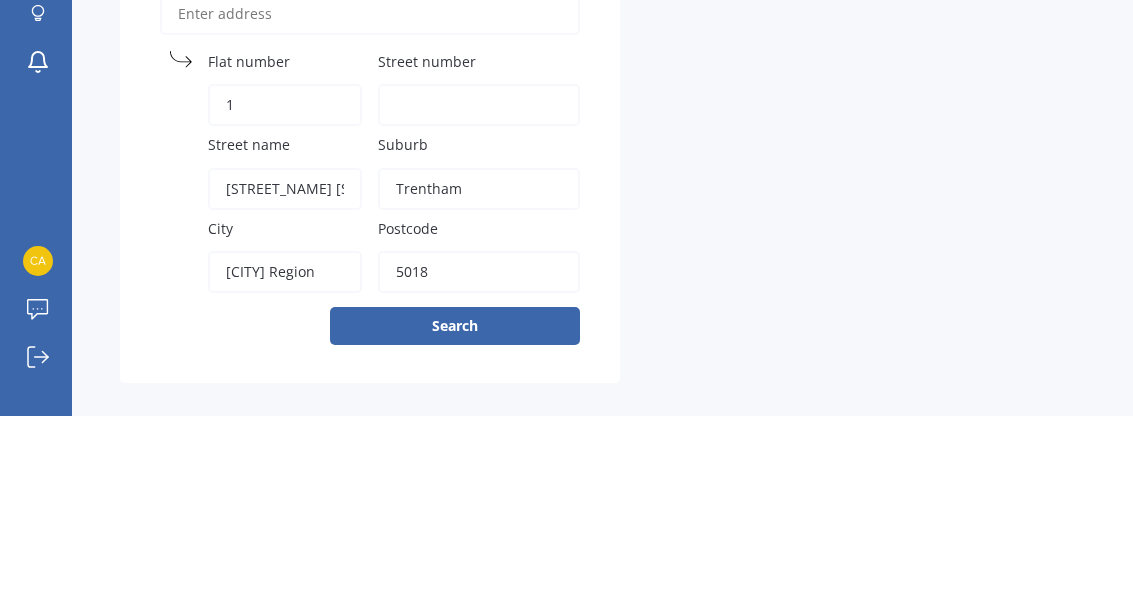 scroll, scrollTop: 88, scrollLeft: 0, axis: vertical 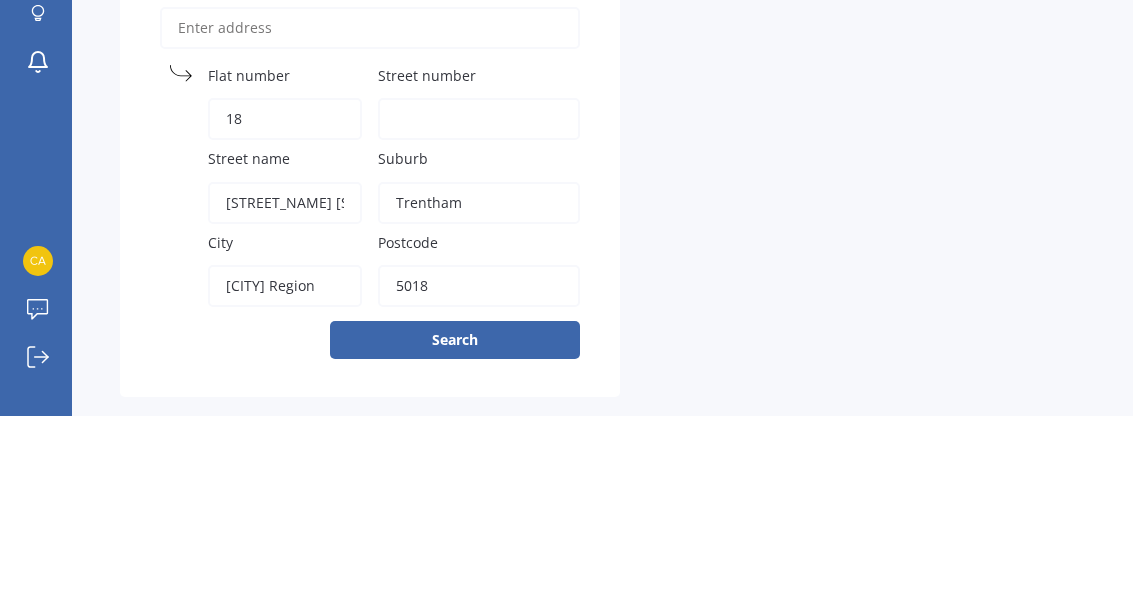 click on "Street number" at bounding box center (479, 294) 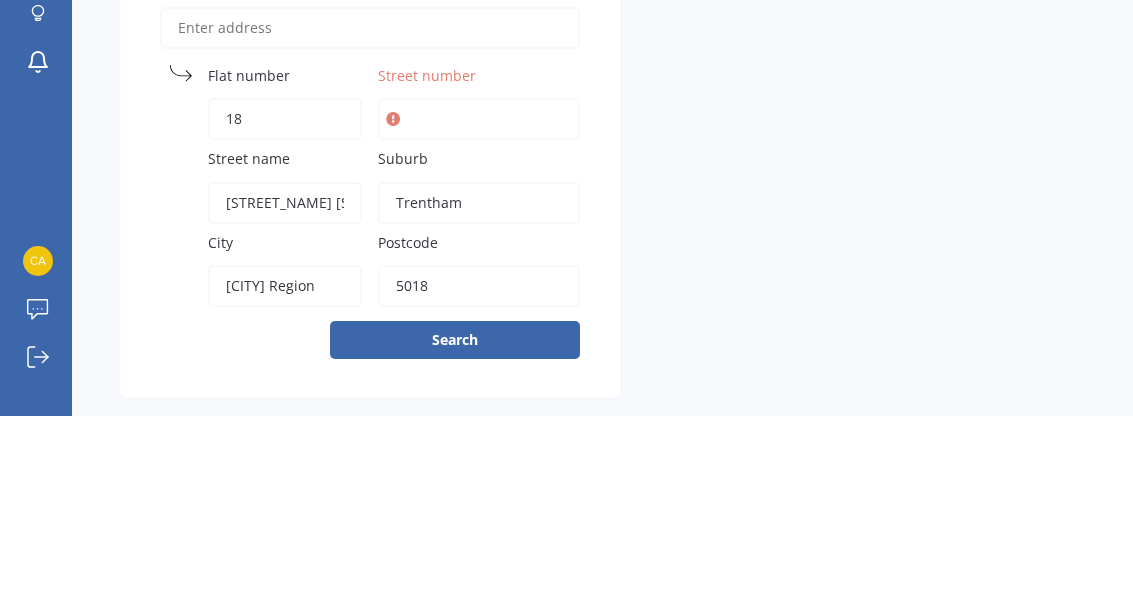 type on "1" 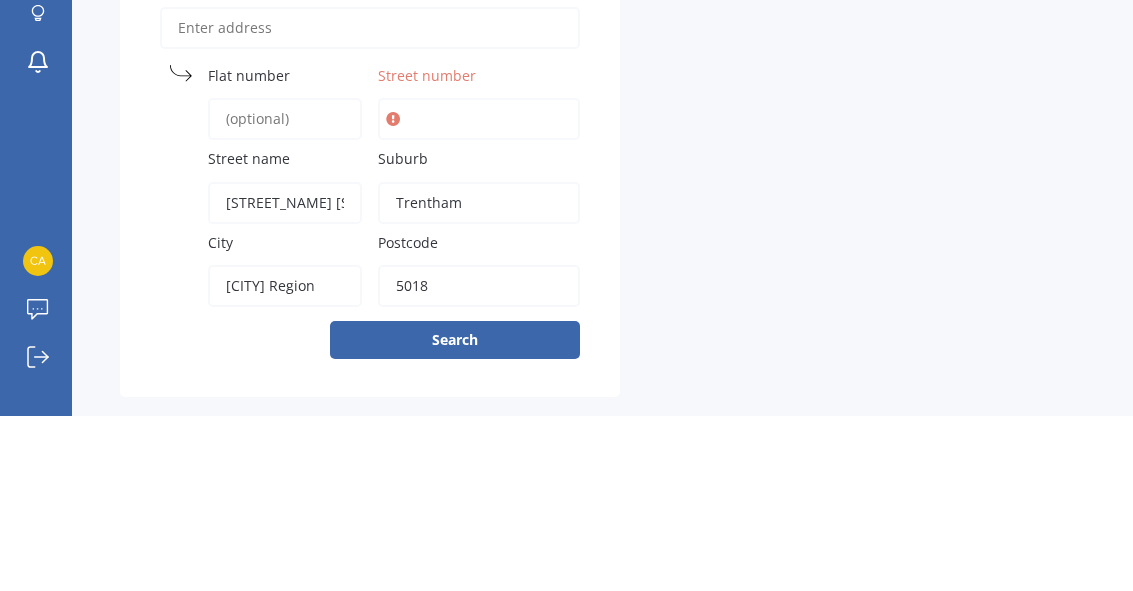 type 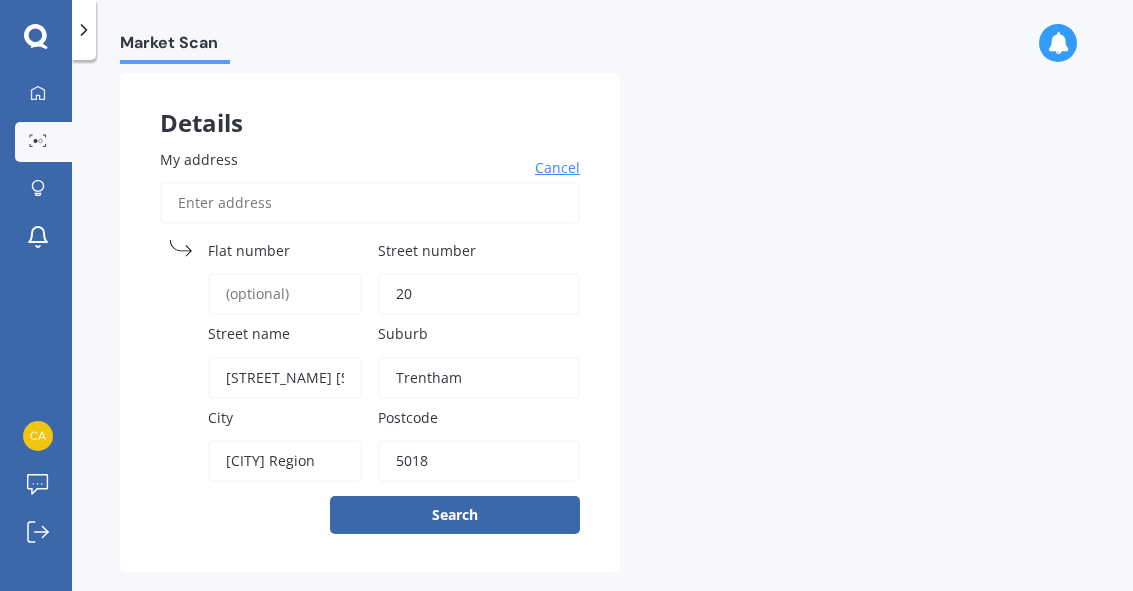 type on "20" 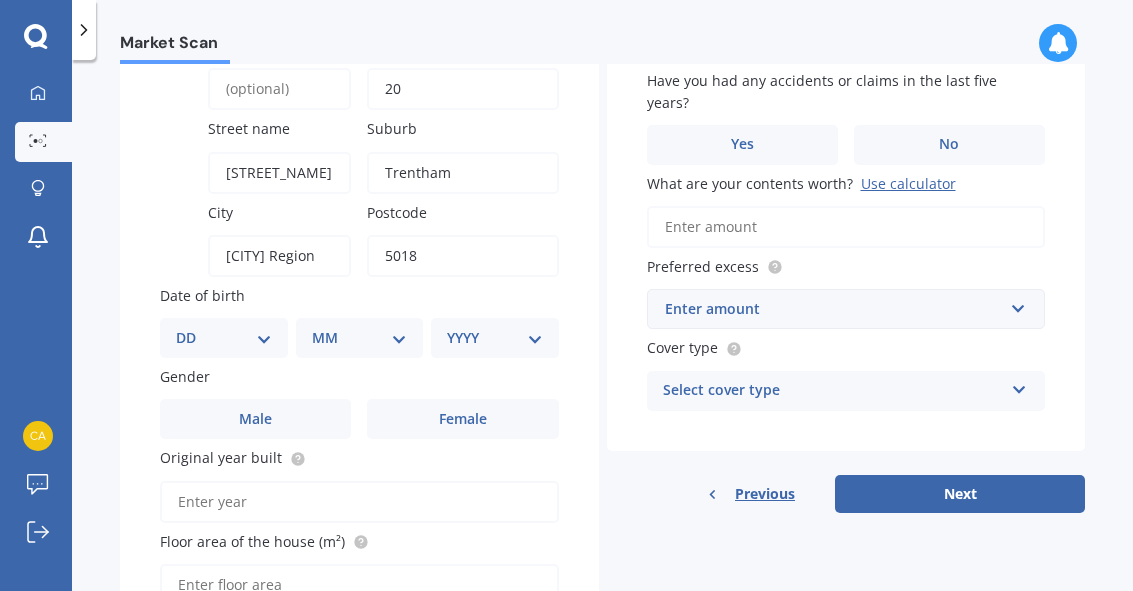 scroll, scrollTop: 301, scrollLeft: 0, axis: vertical 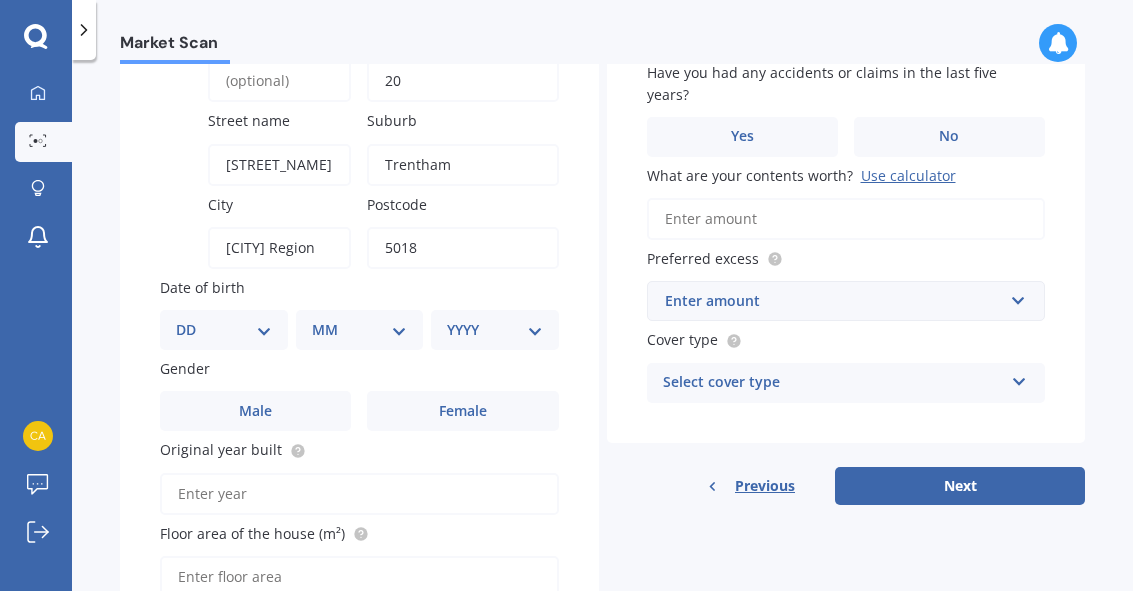 click on "DD 01 02 03 04 05 06 07 08 09 10 11 12 13 14 15 16 17 18 19 20 21 22 23 24 25 26 27 28 29 30 31" at bounding box center (224, 330) 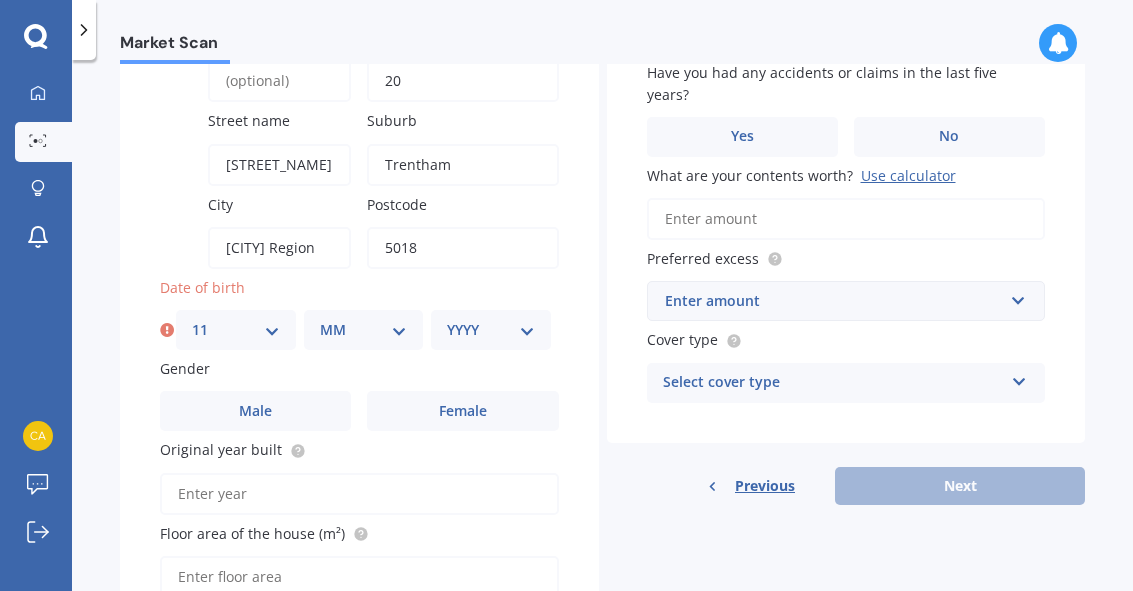 click on "MM 01 02 03 04 05 06 07 08 09 10 11 12" at bounding box center [364, 330] 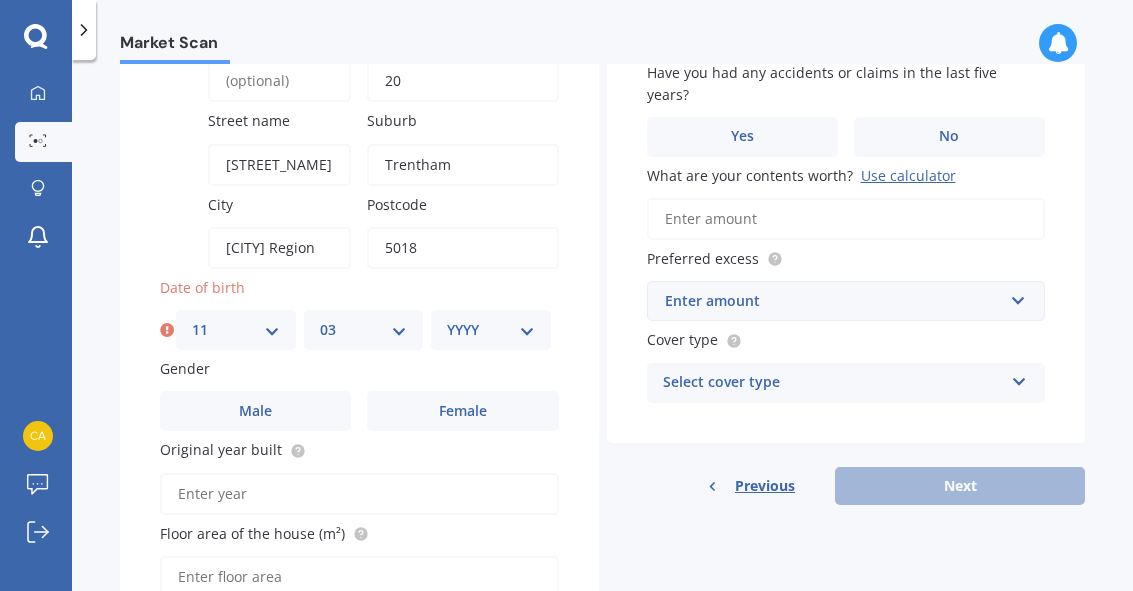click on "YYYY 2009 2008 2007 2006 2005 2004 2003 2002 2001 2000 1999 1998 1997 1996 1995 1994 1993 1992 1991 1990 1989 1988 1987 1986 1985 1984 1983 1982 1981 1980 1979 1978 1977 1976 1975 1974 1973 1972 1971 1970 1969 1968 1967 1966 1965 1964 1963 1962 1961 1960 1959 1958 1957 1956 1955 1954 1953 1952 1951 1950 1949 1948 1947 1946 1945 1944 1943 1942 1941 1940 1939 1938 1937 1936 1935 1934 1933 1932 1931 1930 1929 1928 1927 1926 1925 1924 1923 1922 1921 1920 1919 1918 1917 1916 1915 1914 1913 1912 1911 1910" at bounding box center [491, 330] 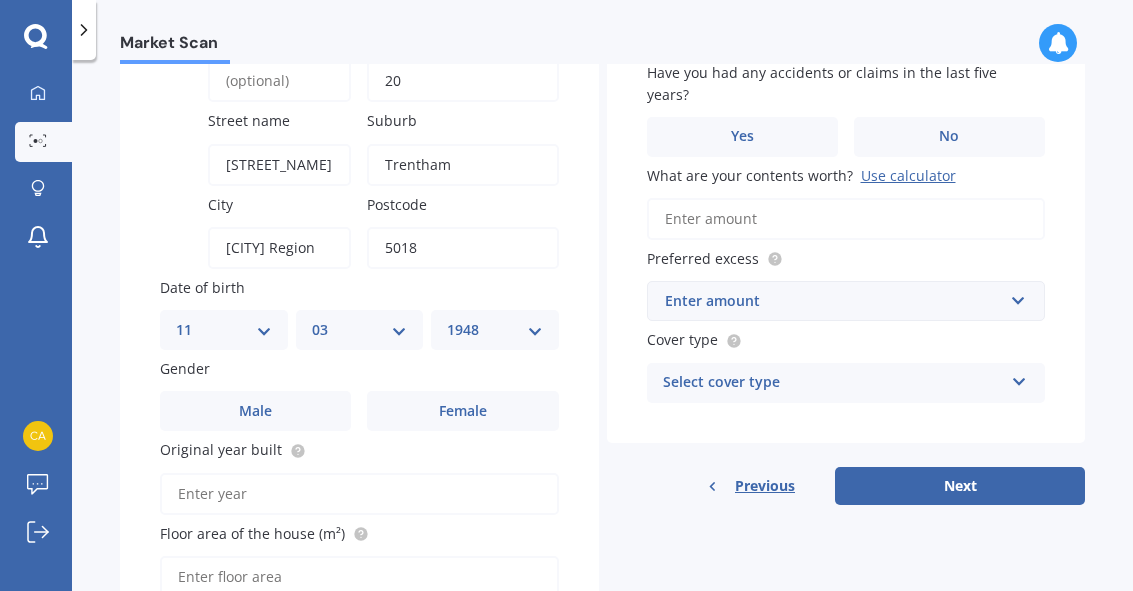 click on "Male" at bounding box center [255, 411] 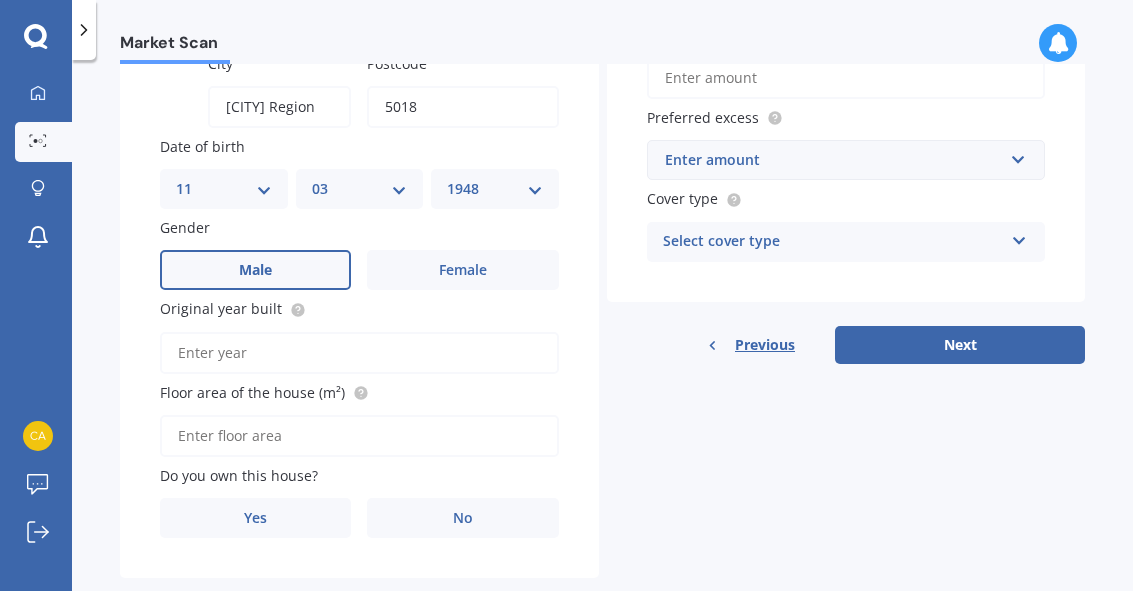 scroll, scrollTop: 441, scrollLeft: 0, axis: vertical 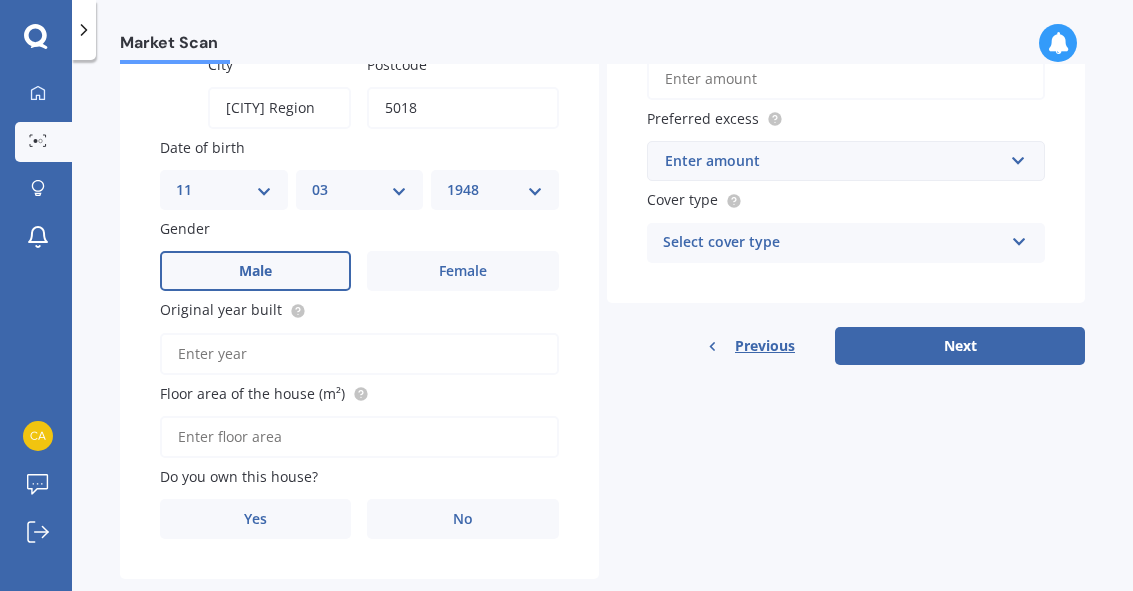 click on "Yes" at bounding box center [255, 519] 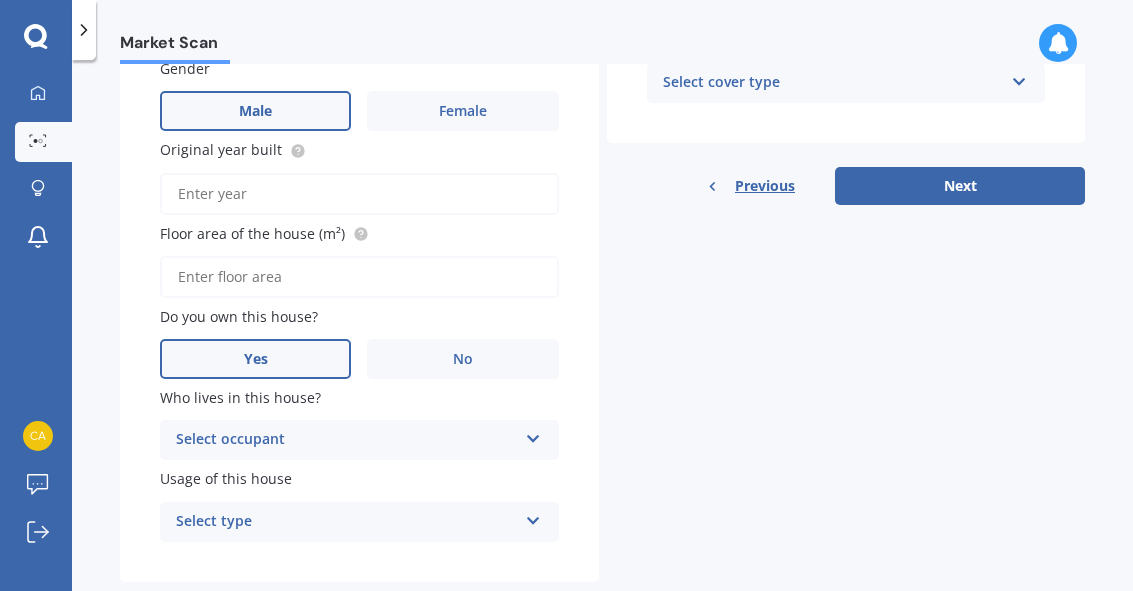 scroll, scrollTop: 600, scrollLeft: 0, axis: vertical 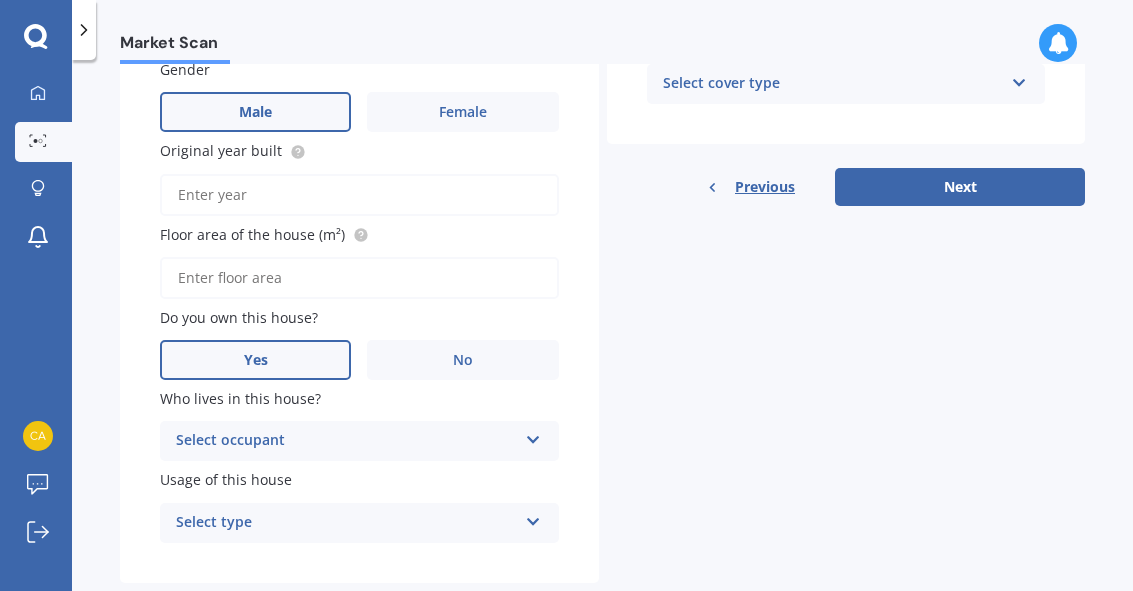 click at bounding box center [533, 436] 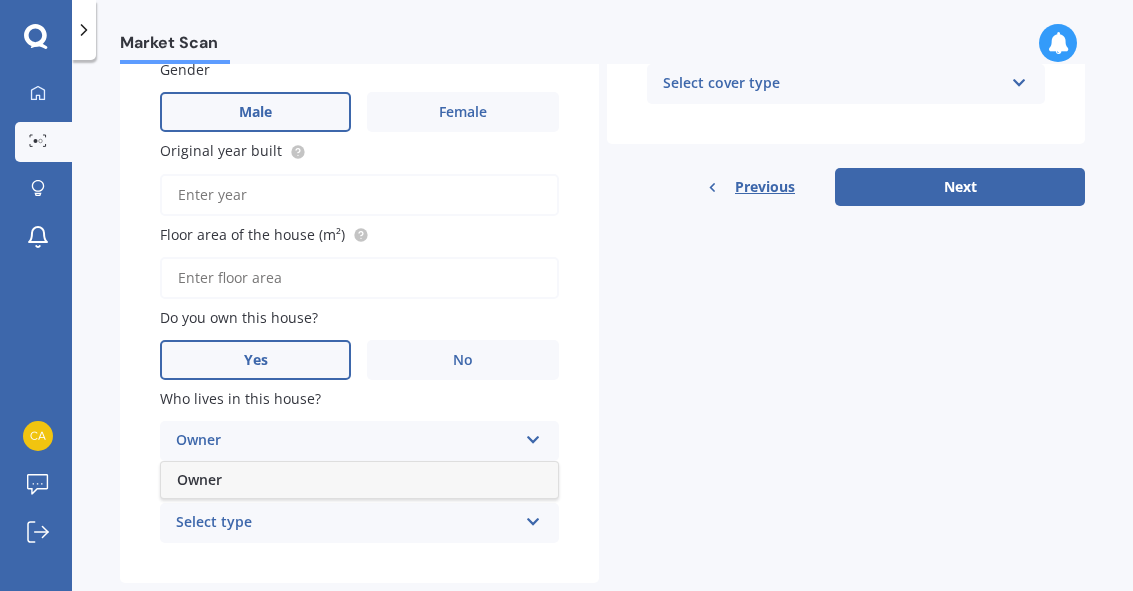 click on "Owner" at bounding box center (359, 480) 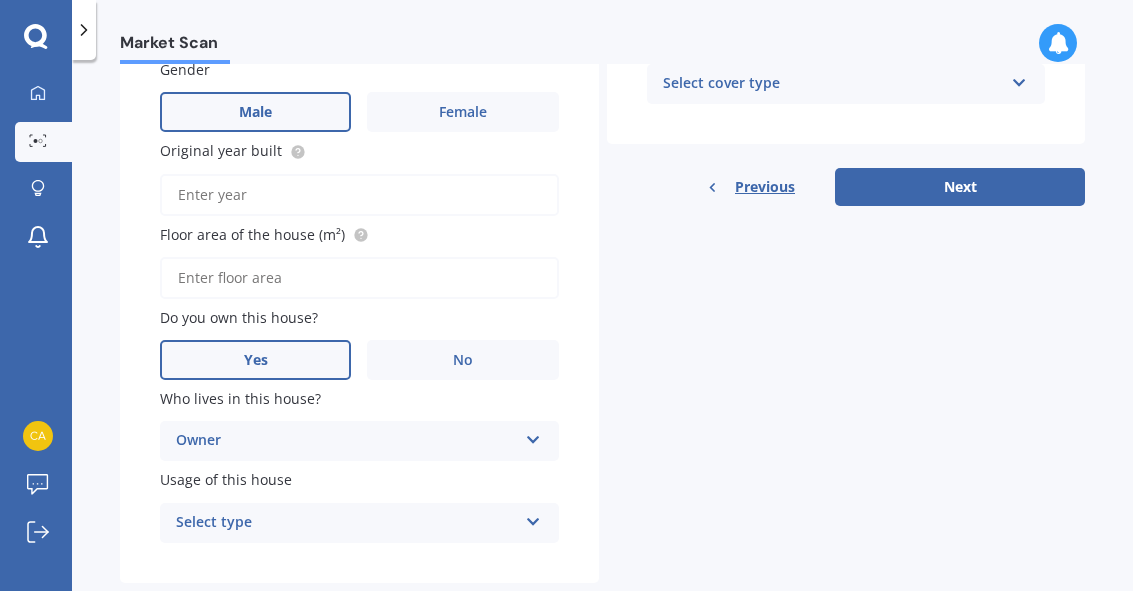 click on "Select type Permanent Holiday (without tenancy)" at bounding box center [359, 523] 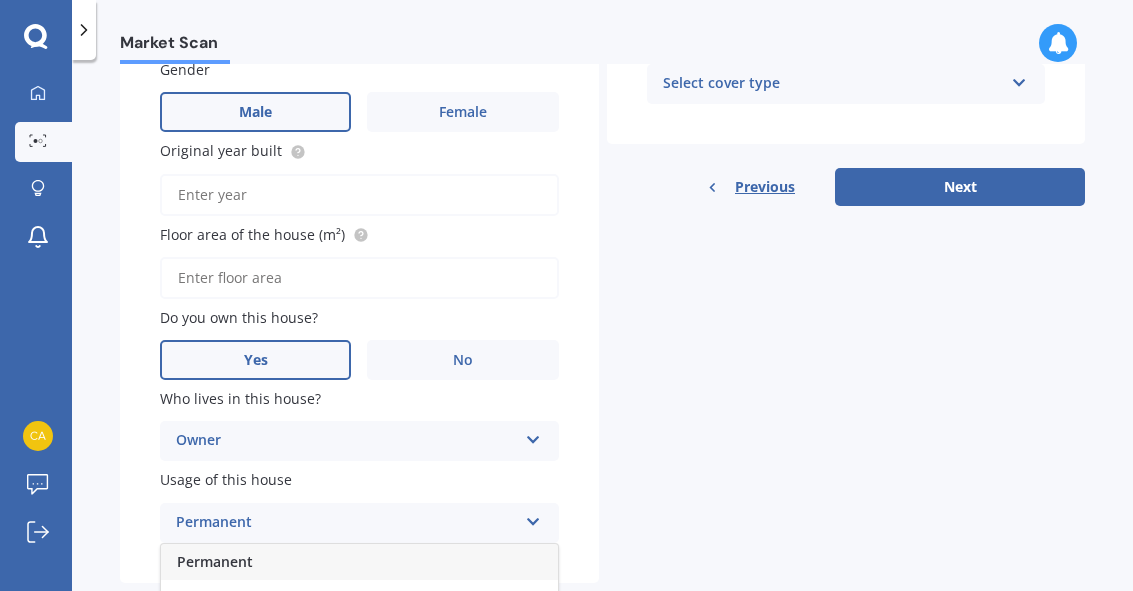click on "Permanent" at bounding box center (215, 561) 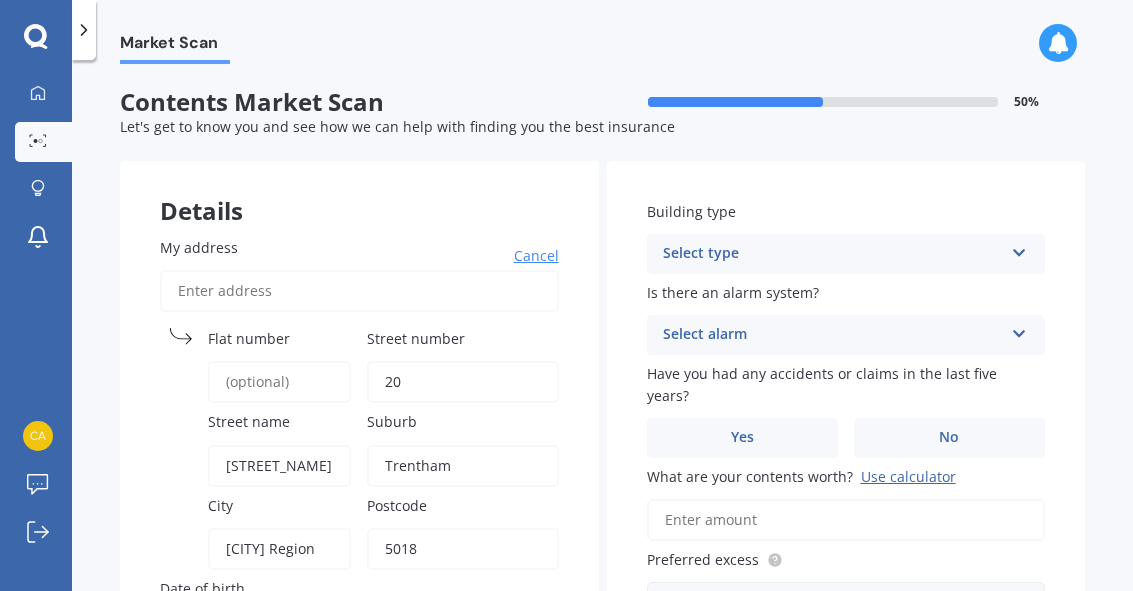 scroll, scrollTop: 0, scrollLeft: 0, axis: both 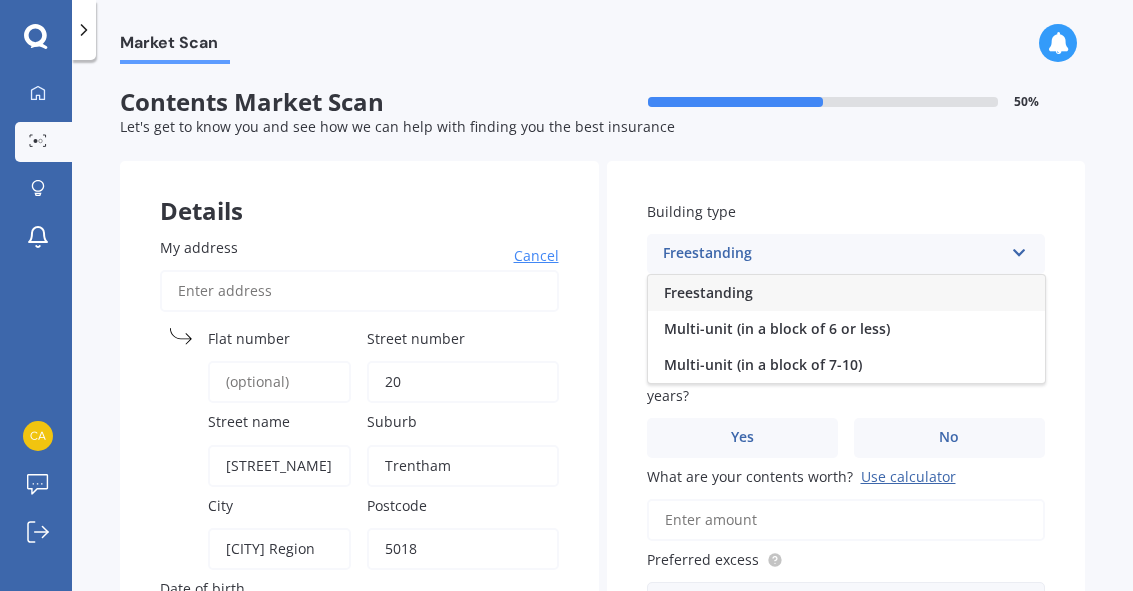 click on "Freestanding" at bounding box center [708, 292] 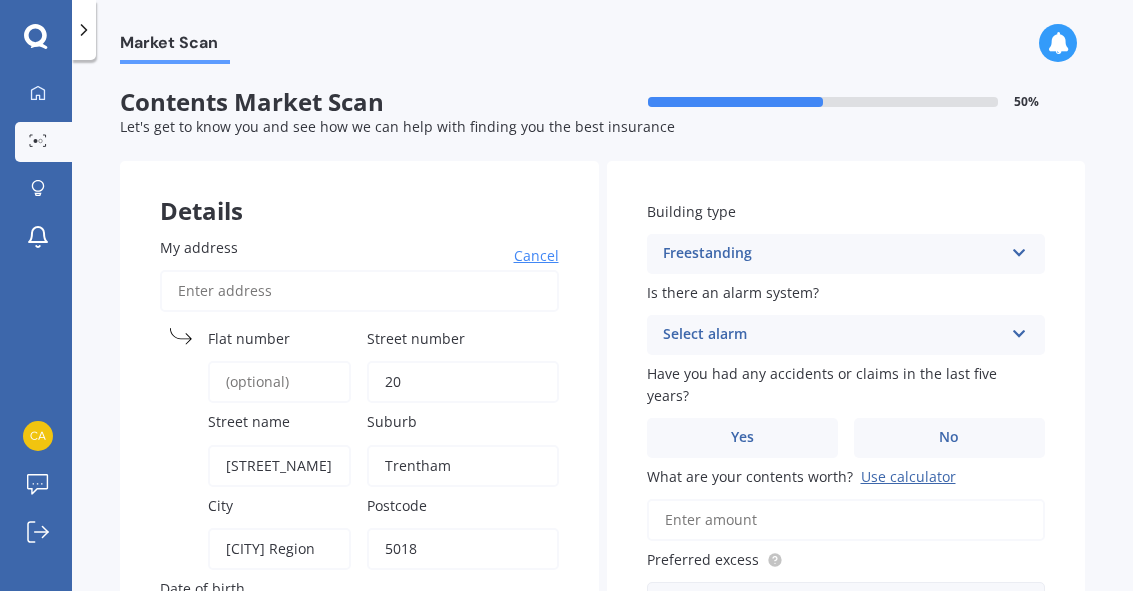 click at bounding box center [1019, 330] 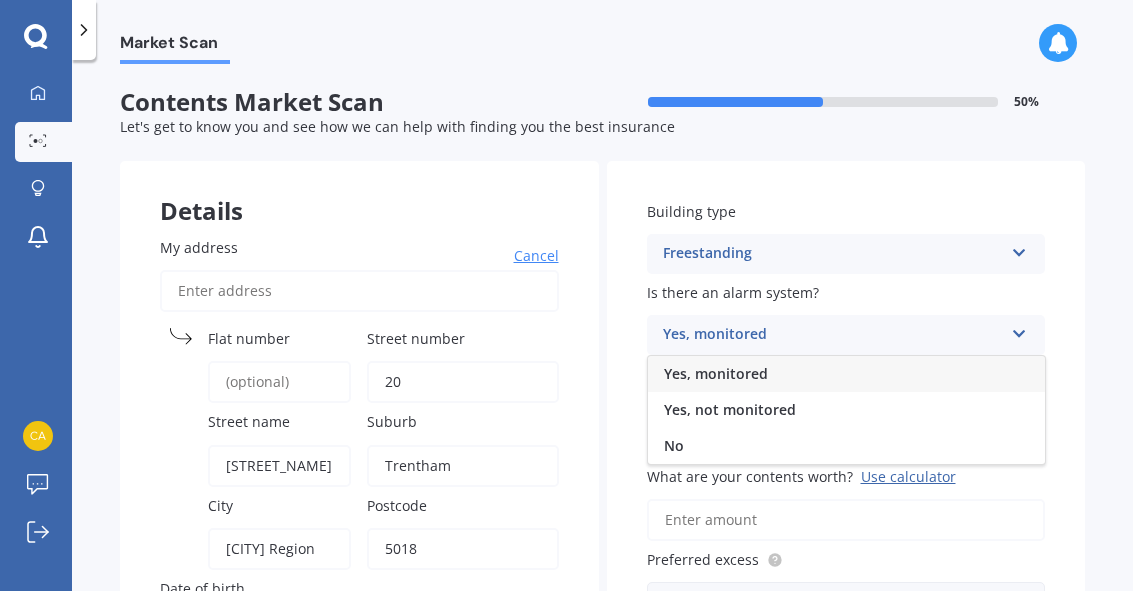 click on "No" at bounding box center (846, 446) 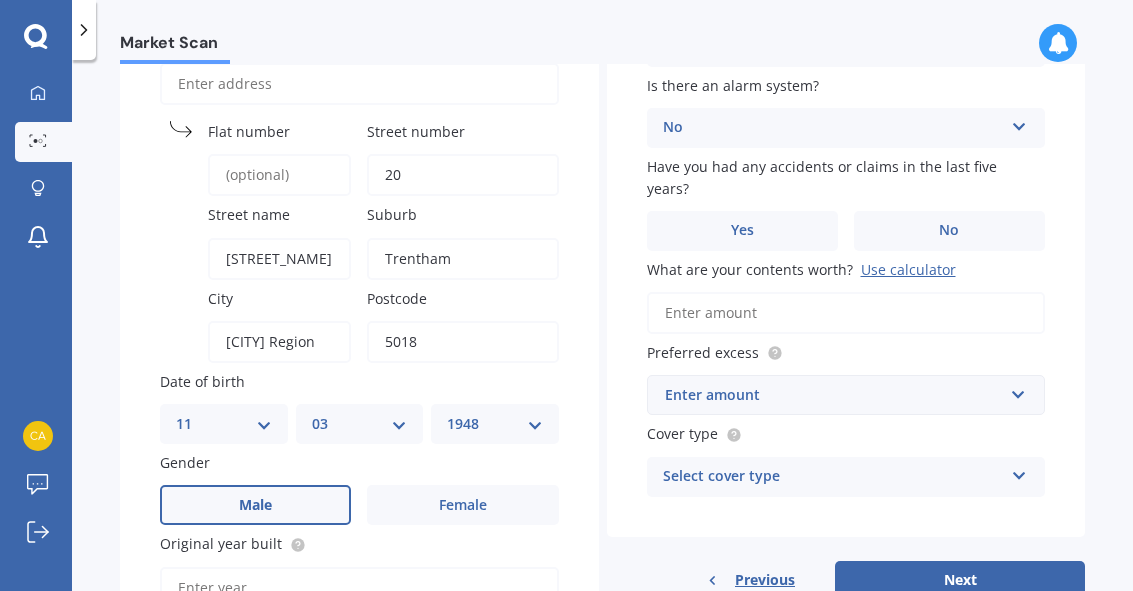 scroll, scrollTop: 201, scrollLeft: 0, axis: vertical 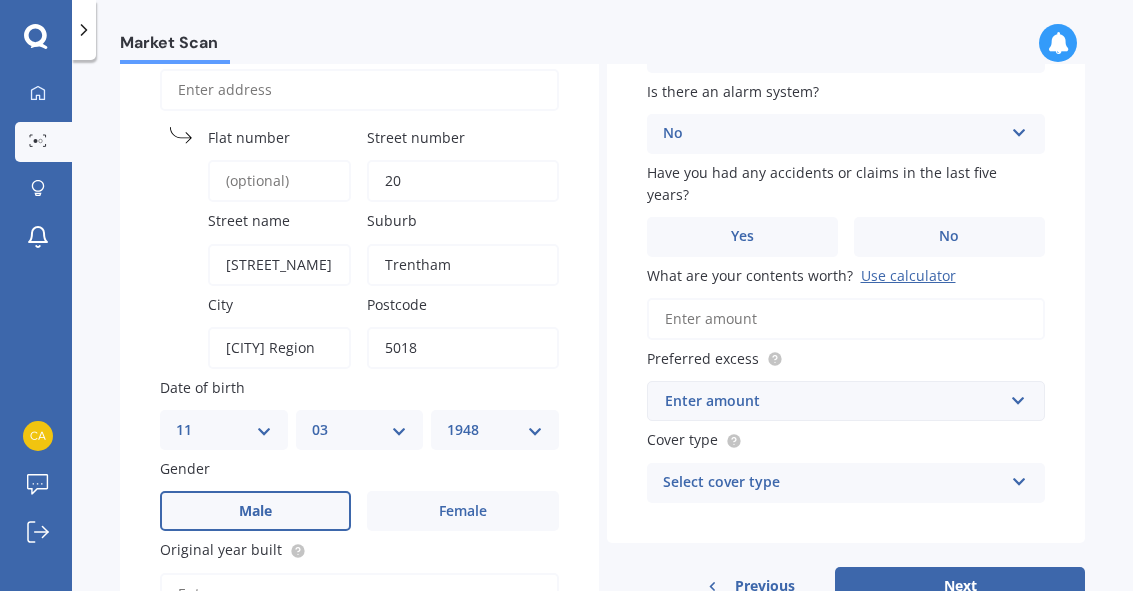 click on "Use calculator" at bounding box center [908, 275] 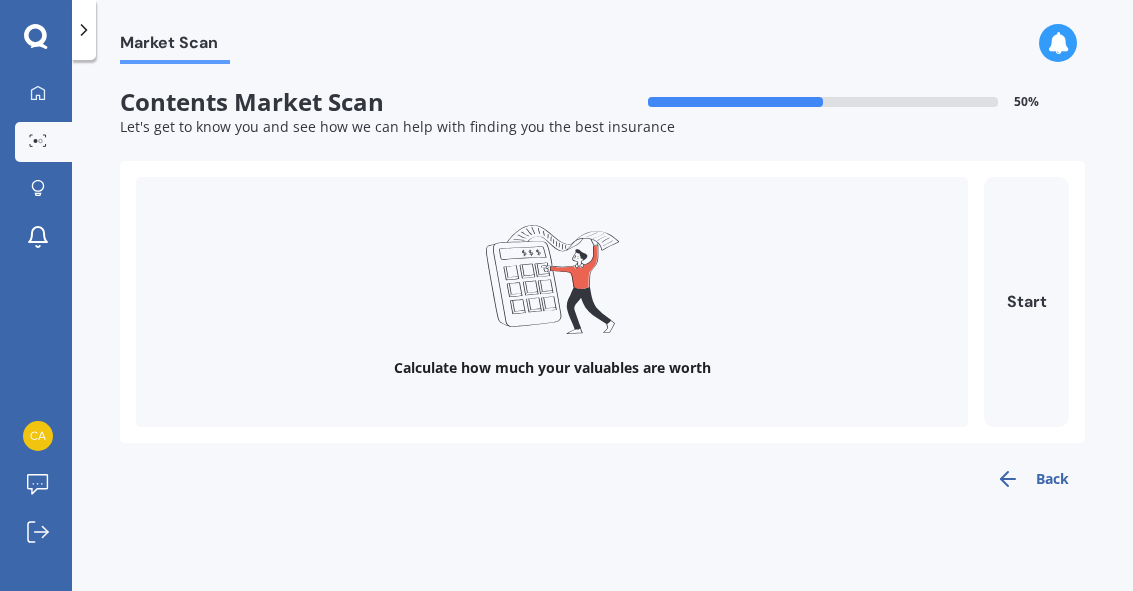 scroll, scrollTop: 0, scrollLeft: 0, axis: both 